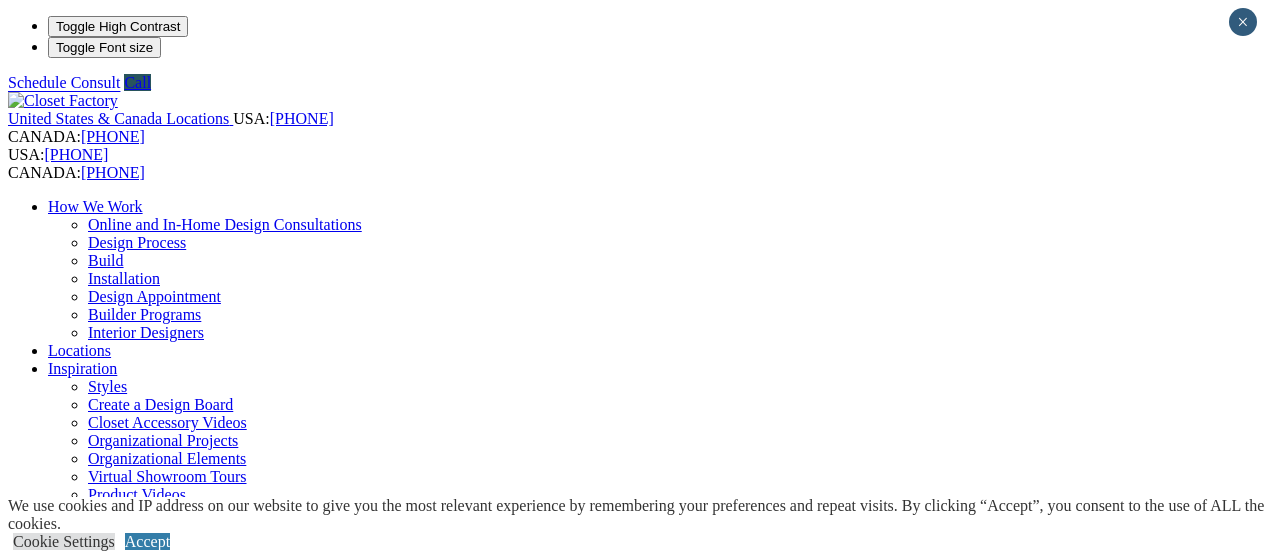 scroll, scrollTop: 2722, scrollLeft: 0, axis: vertical 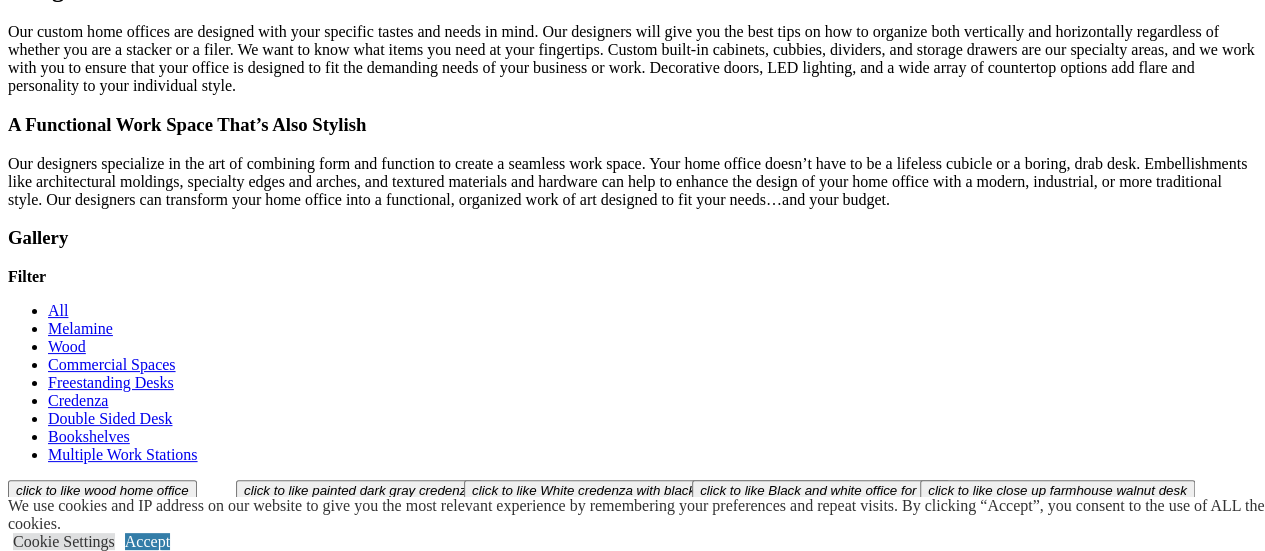 click on "Locations" at bounding box center (79, -2557) 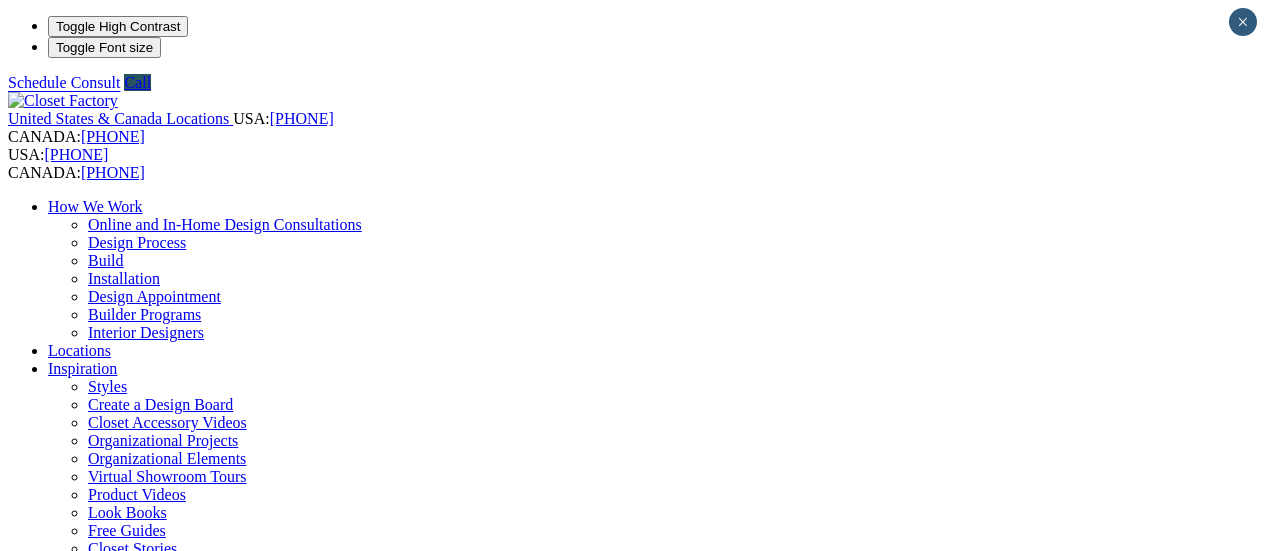 scroll, scrollTop: 0, scrollLeft: 0, axis: both 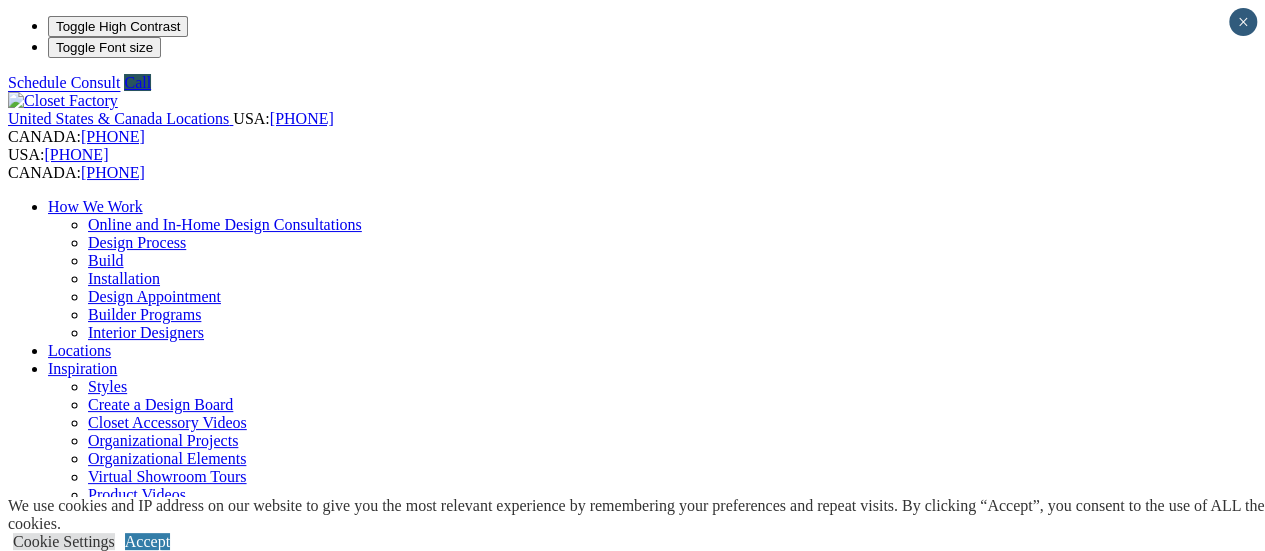click at bounding box center (79, 1494) 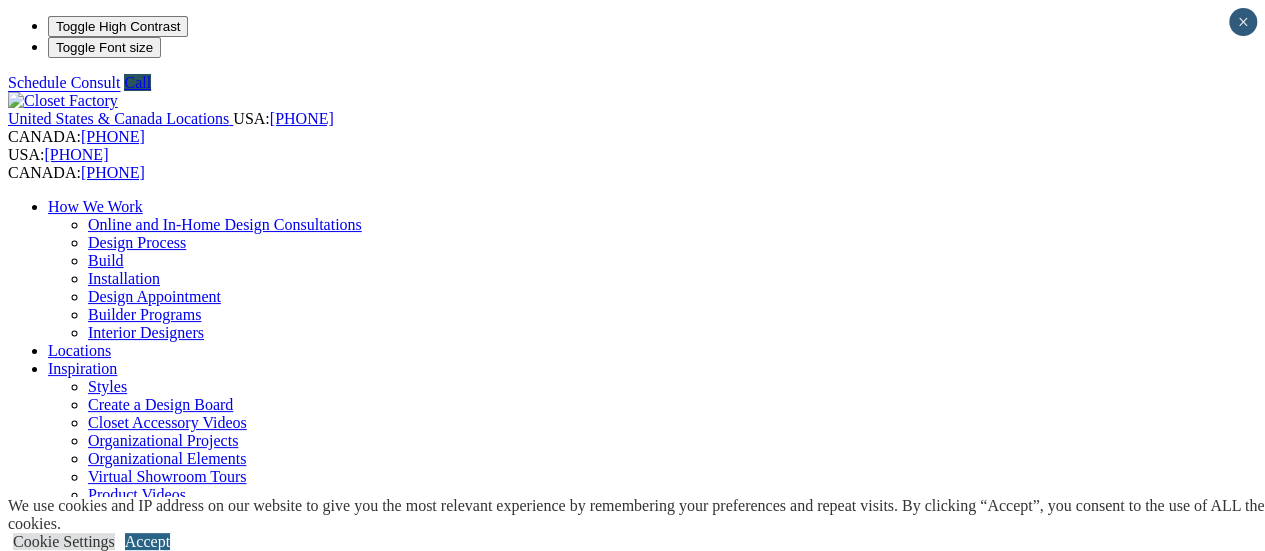 click on "Accept" at bounding box center [147, 541] 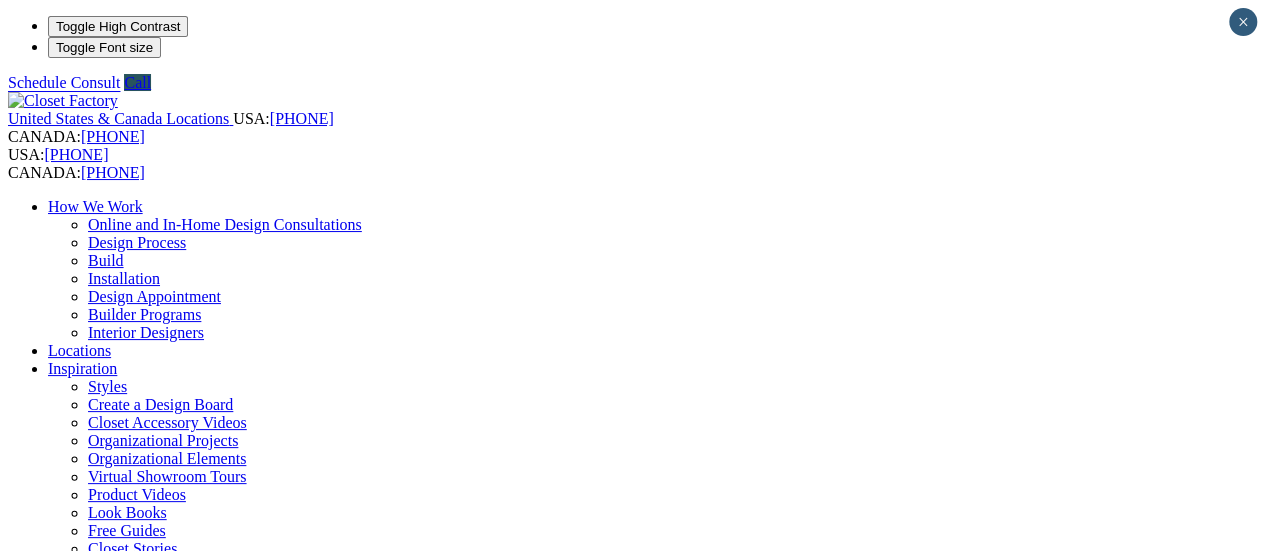 click at bounding box center [162, 1943] 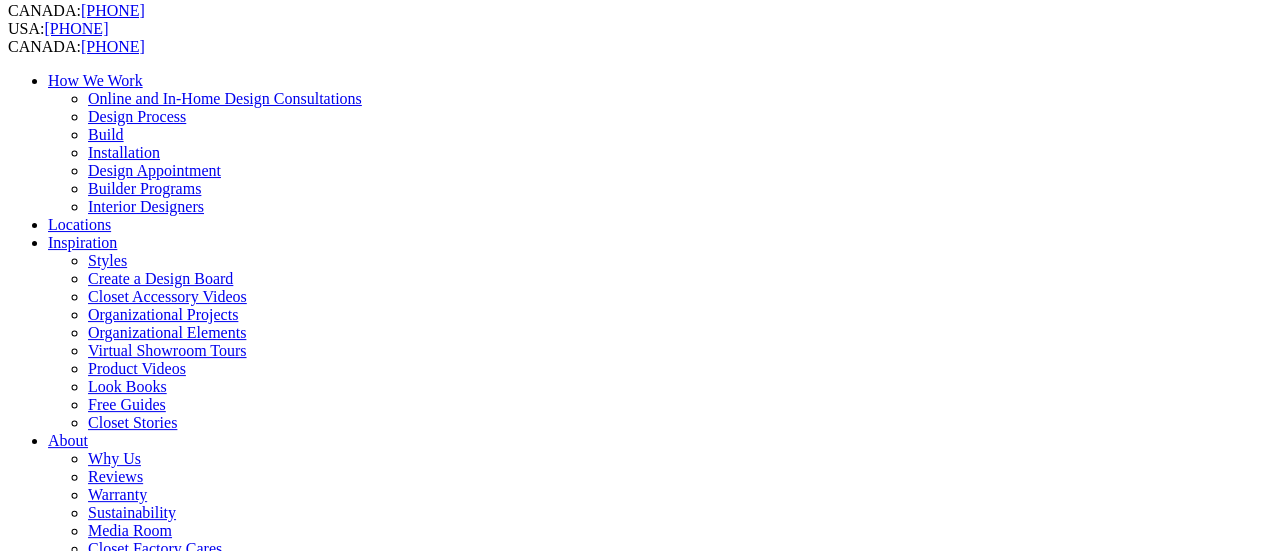 scroll, scrollTop: 100, scrollLeft: 0, axis: vertical 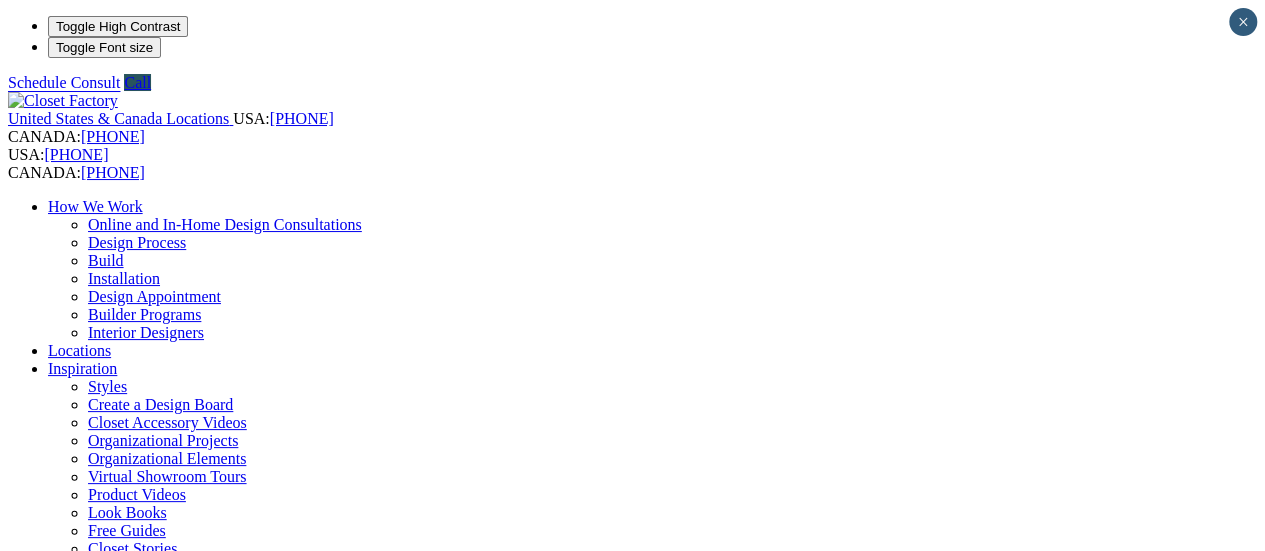 click on "Home Office" at bounding box center (90, 994) 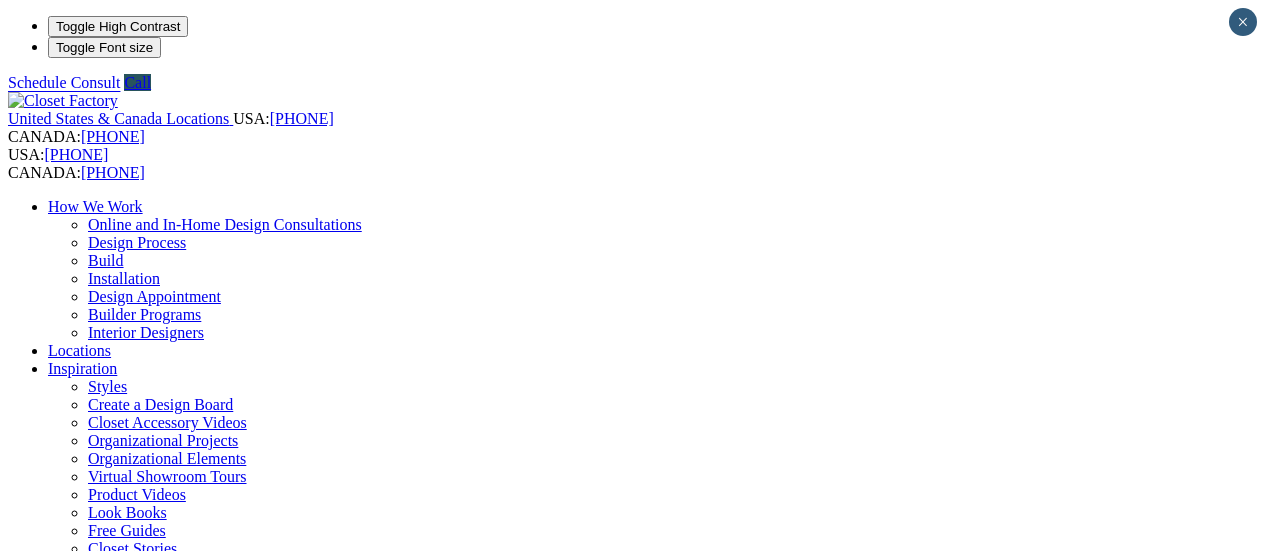 scroll, scrollTop: 0, scrollLeft: 0, axis: both 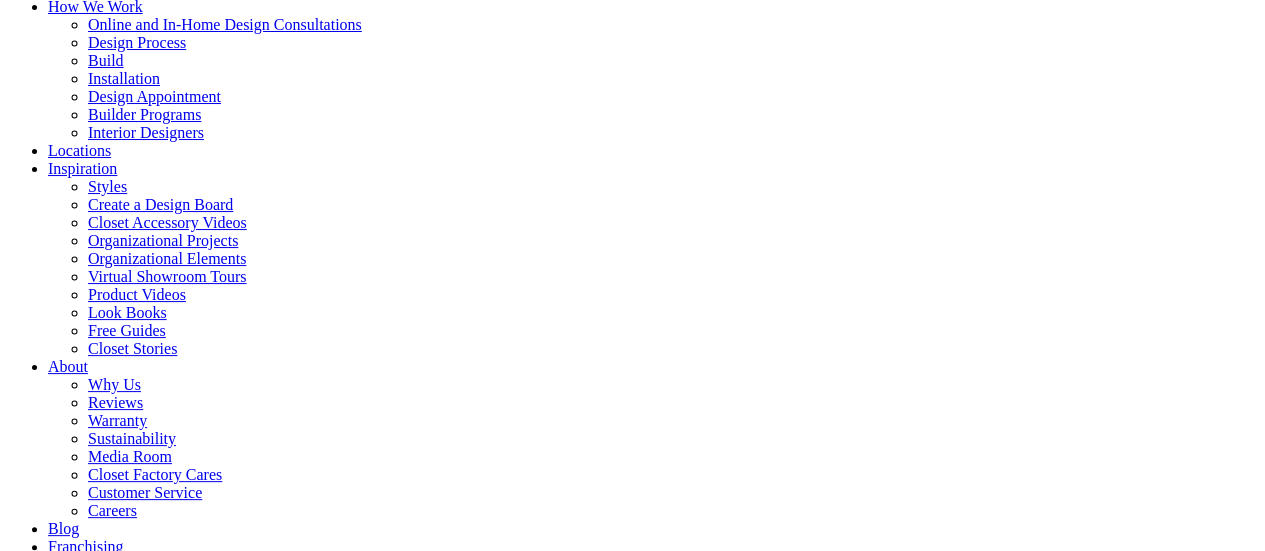 click on "Gallery" at bounding box center (111, 2287) 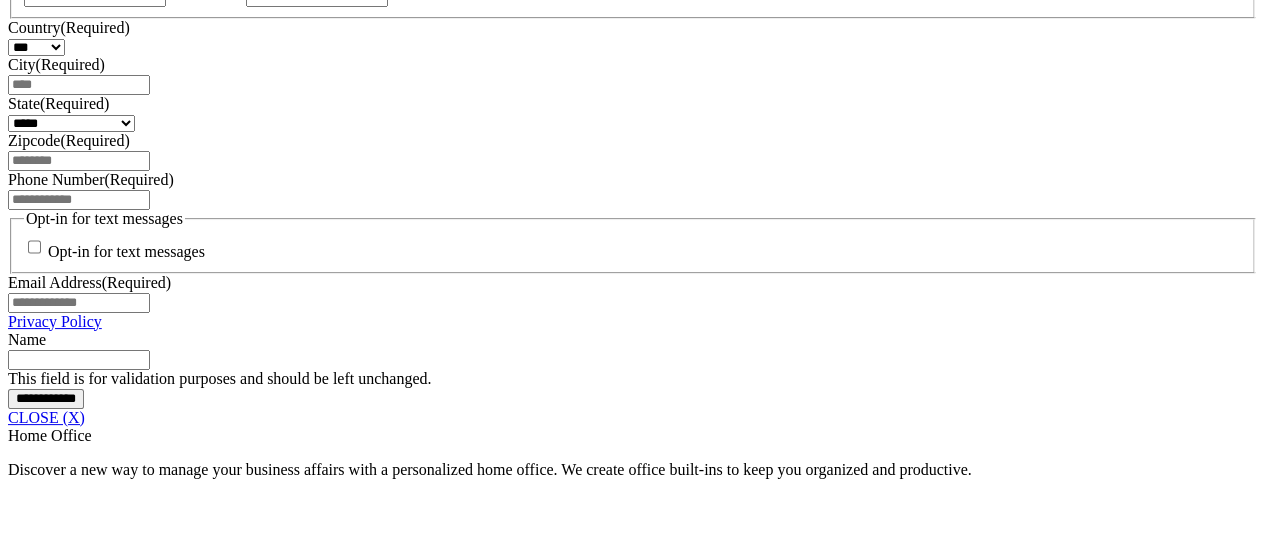 scroll, scrollTop: 1336, scrollLeft: 0, axis: vertical 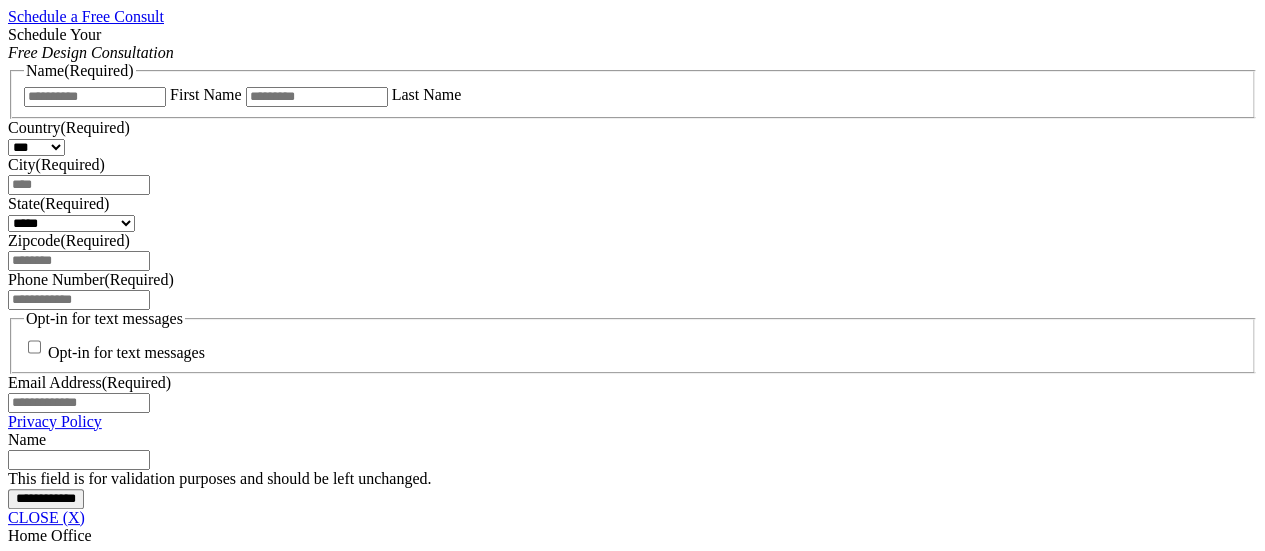 click on "Melamine" at bounding box center [80, 1917] 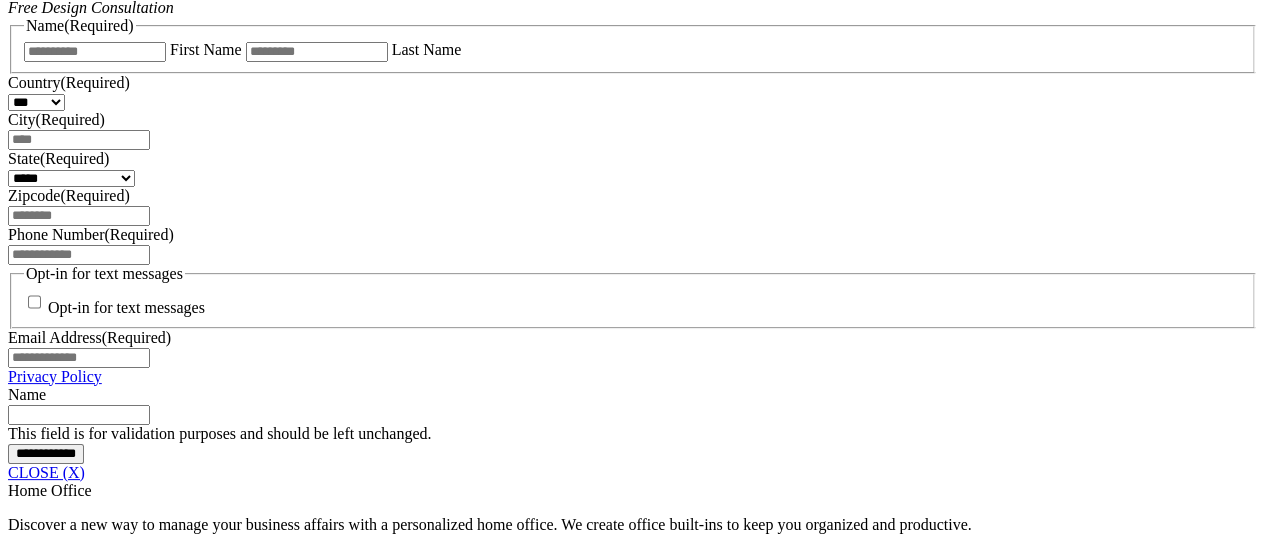 scroll, scrollTop: 1336, scrollLeft: 0, axis: vertical 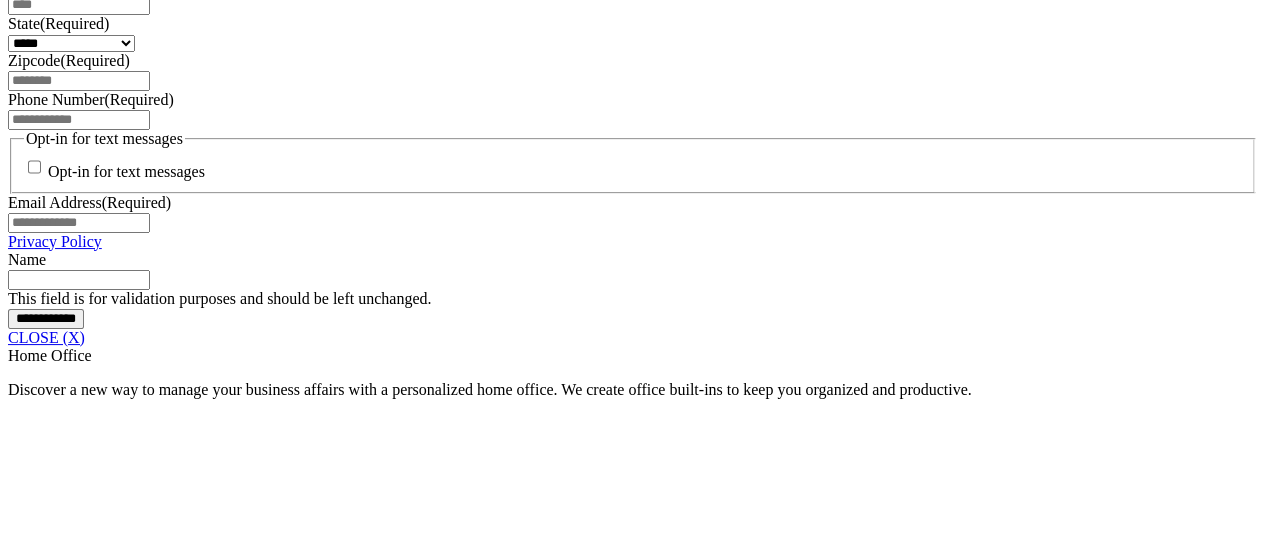 click on "Wood" at bounding box center [67, 1755] 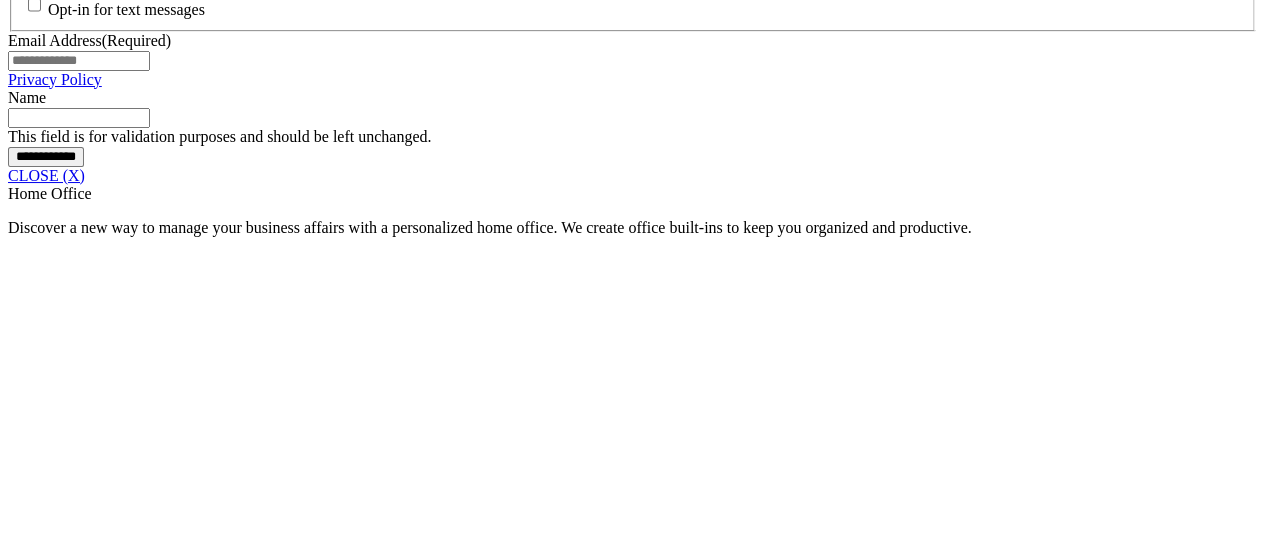 click on "Home Office" at bounding box center (90, -666) 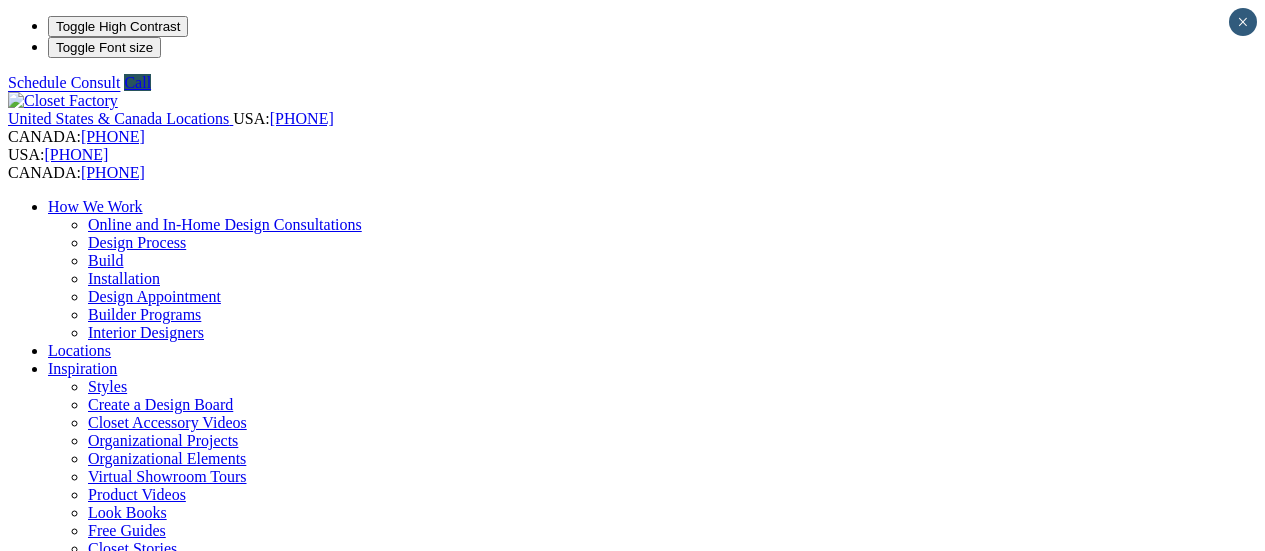 scroll, scrollTop: 0, scrollLeft: 0, axis: both 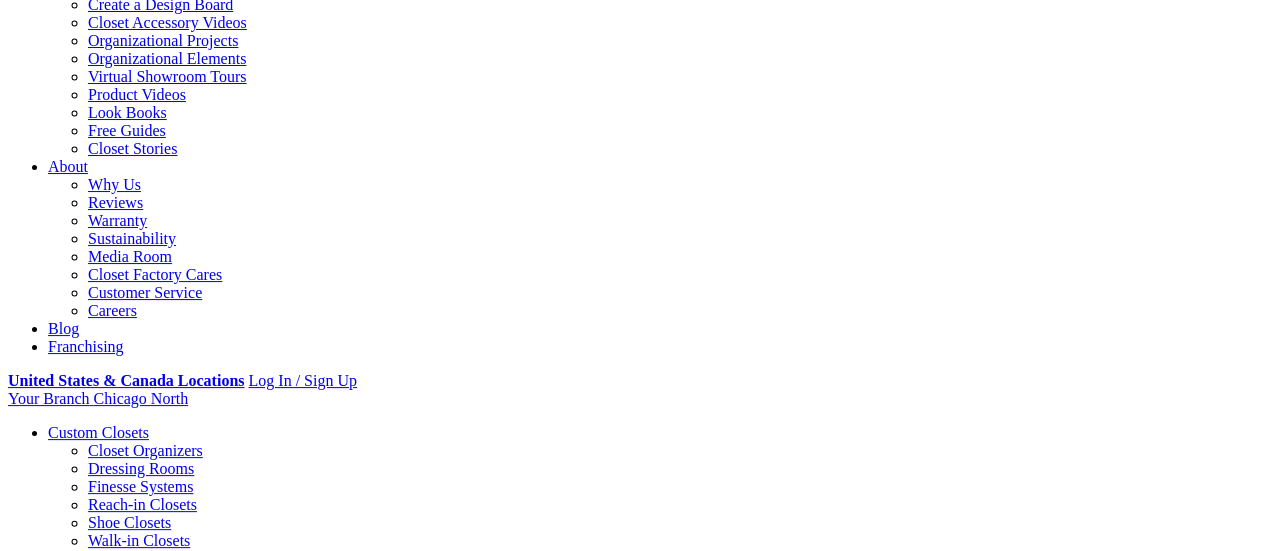 click on "Gallery" at bounding box center (111, 2087) 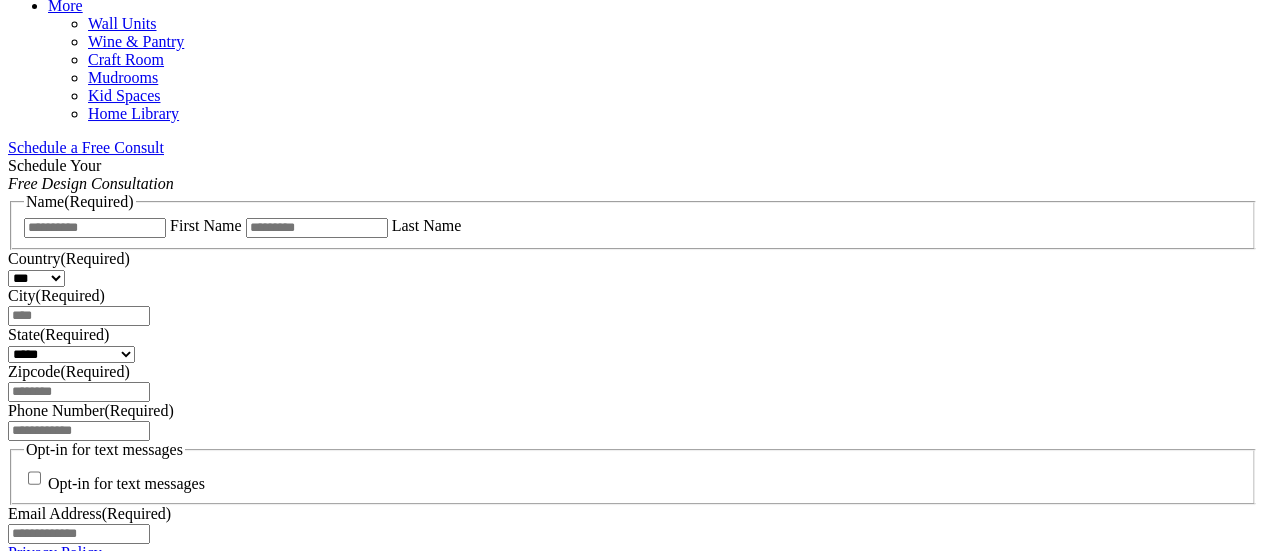 scroll, scrollTop: 1236, scrollLeft: 0, axis: vertical 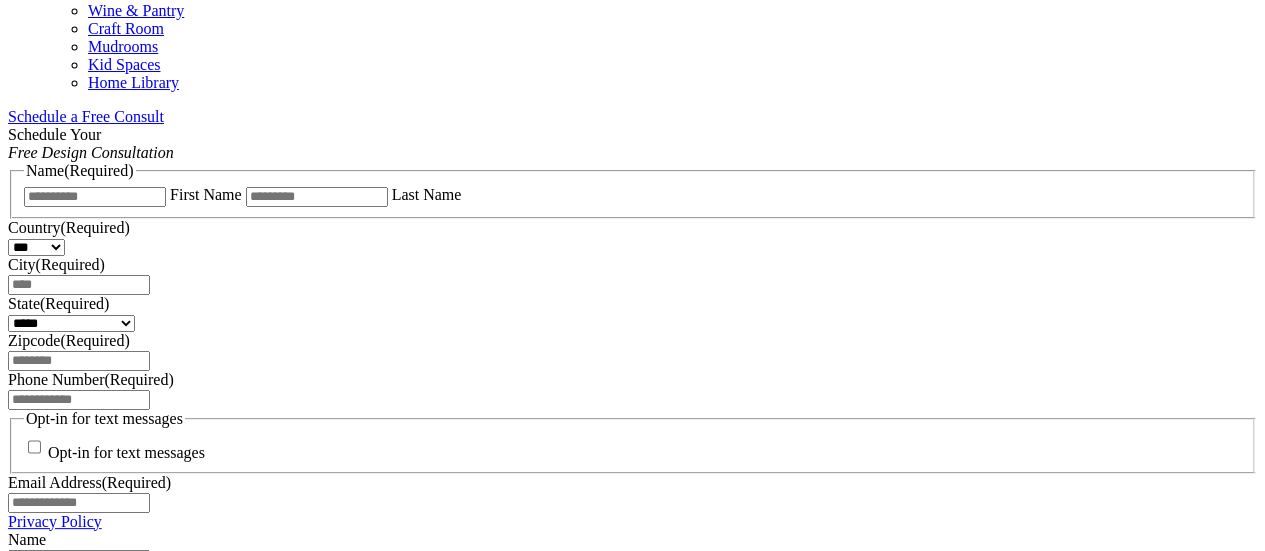 click on "Wood" at bounding box center (67, 2035) 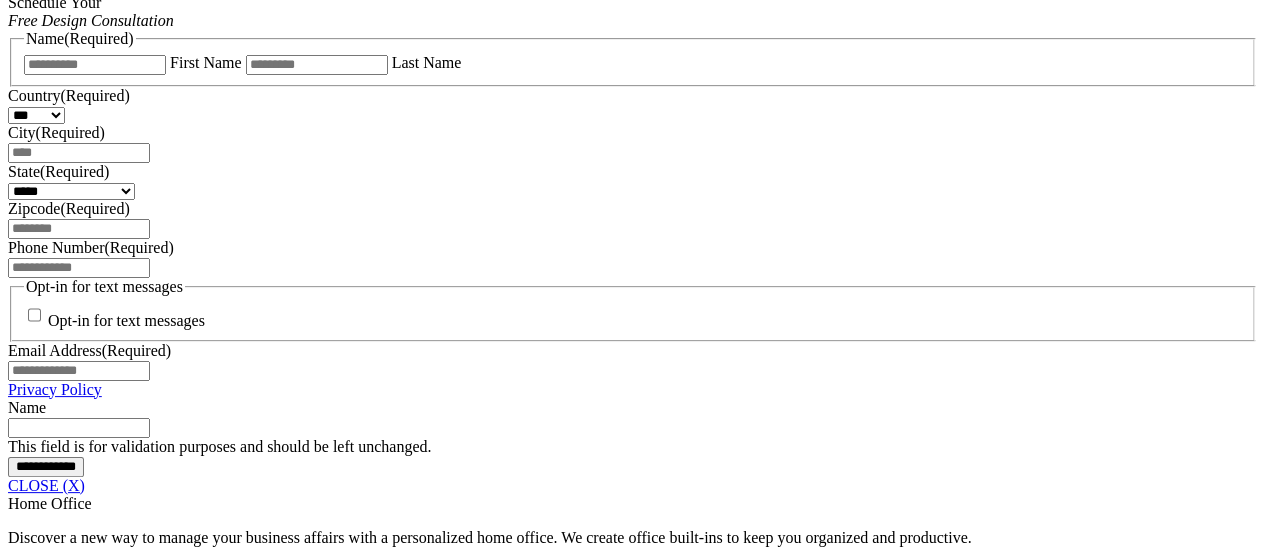 scroll, scrollTop: 1336, scrollLeft: 0, axis: vertical 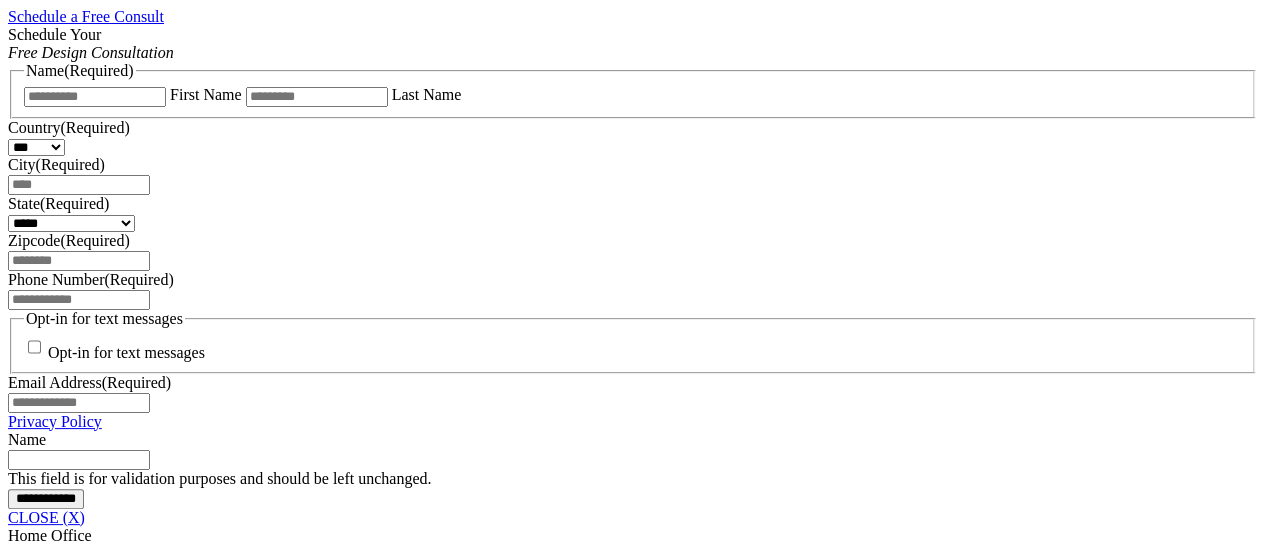 click at bounding box center (74, 2099) 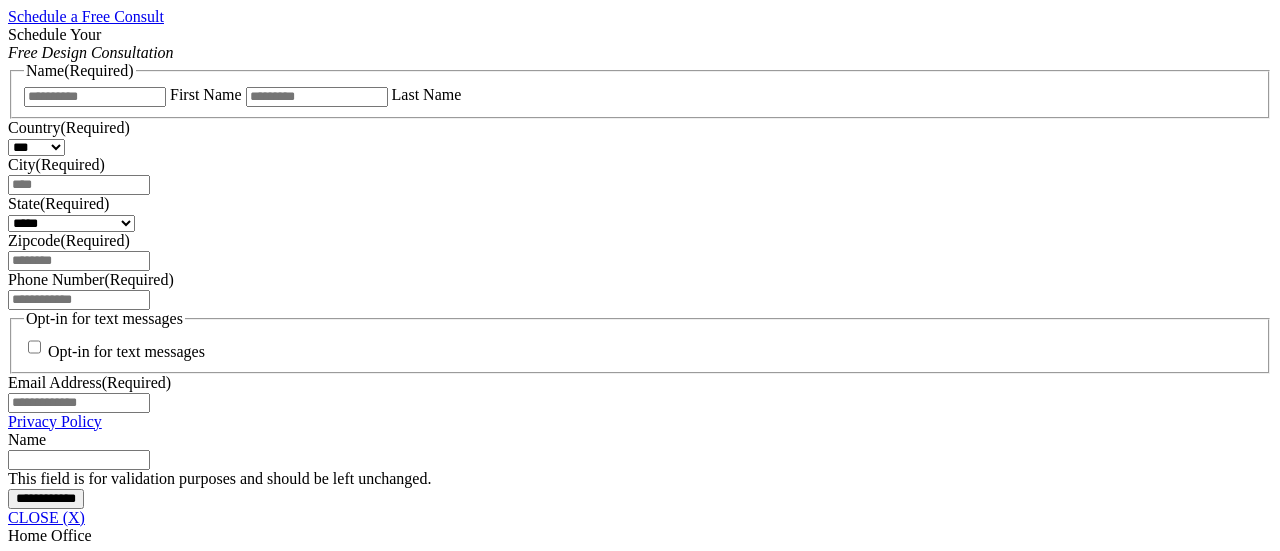 click at bounding box center (8, 37231) 